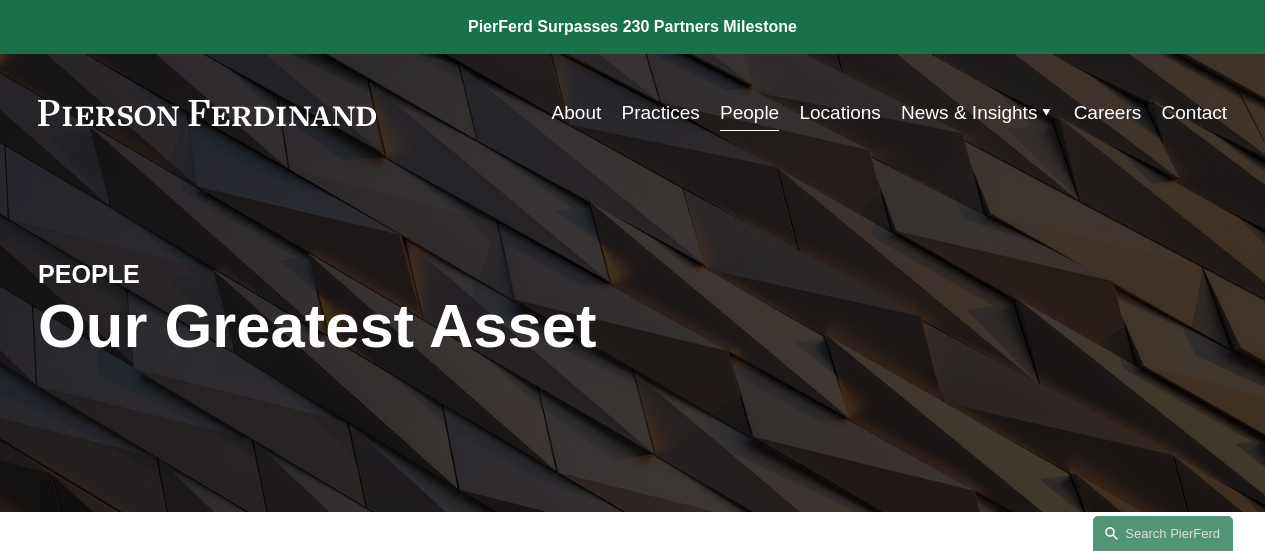 scroll, scrollTop: 276, scrollLeft: 0, axis: vertical 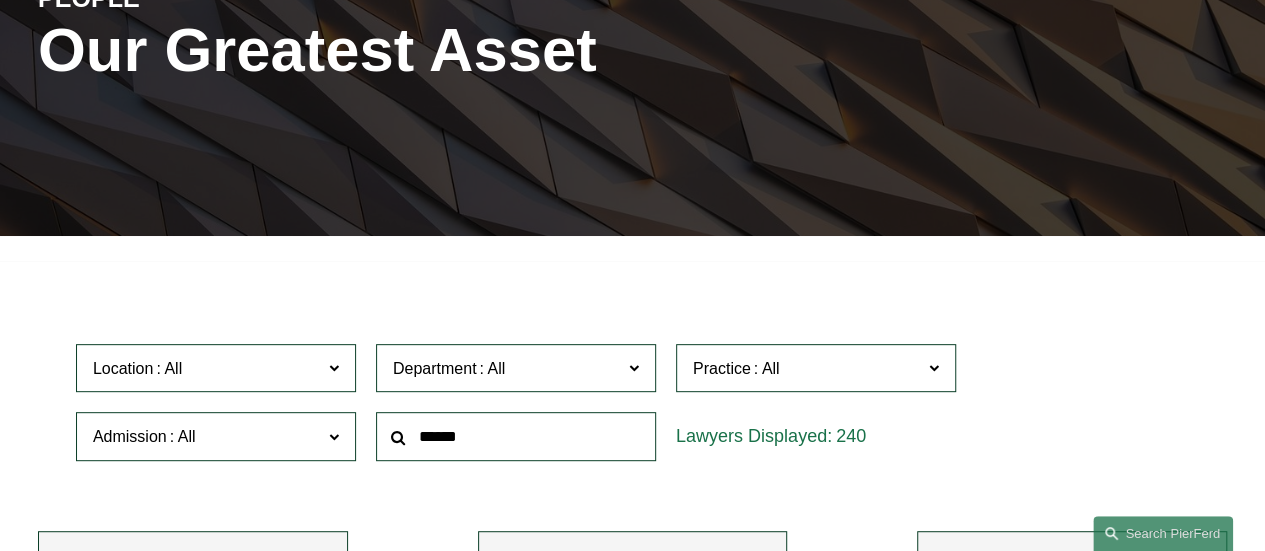 click 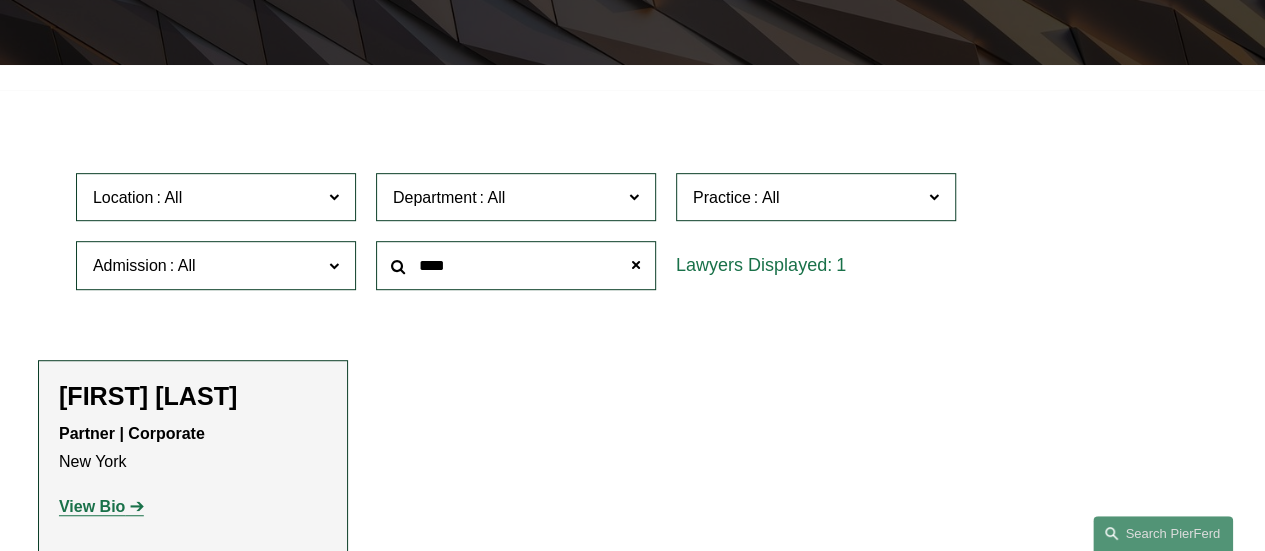 scroll, scrollTop: 450, scrollLeft: 0, axis: vertical 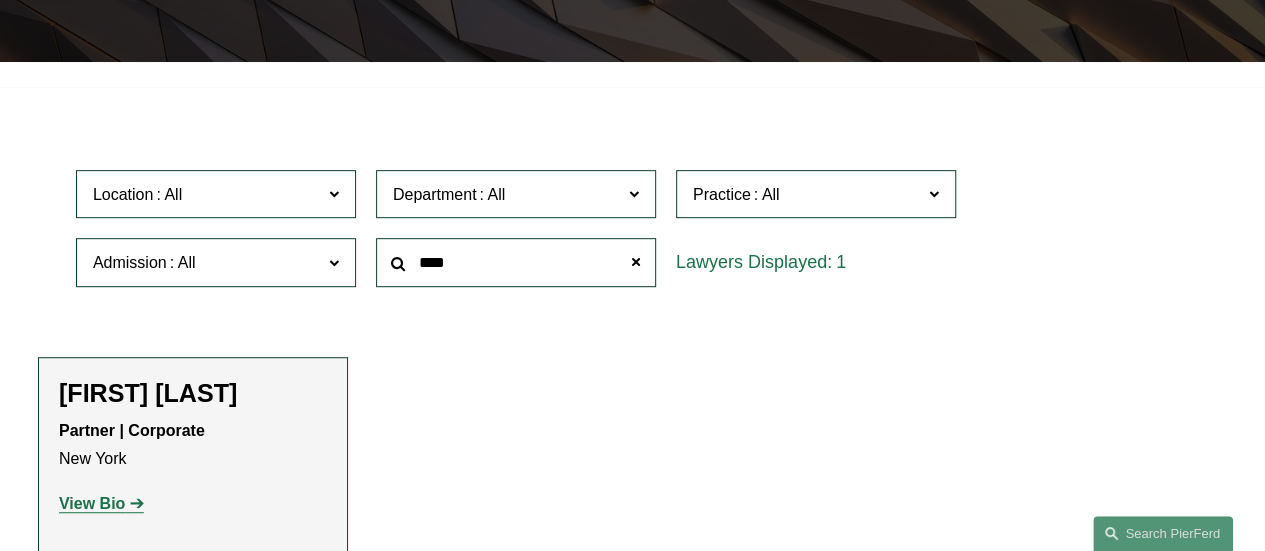 type on "****" 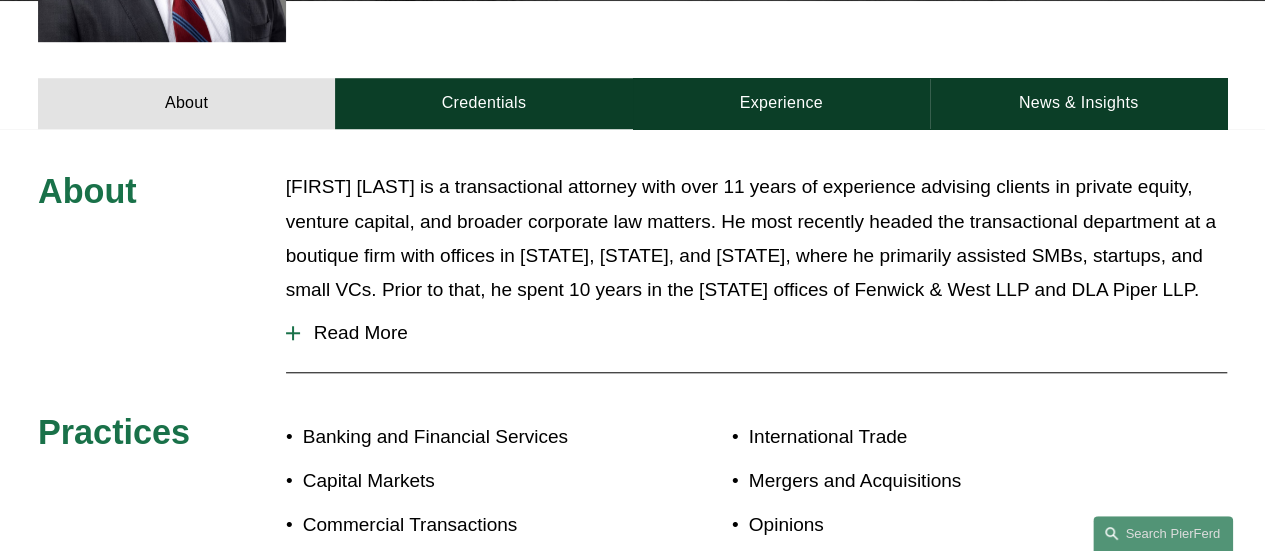 scroll, scrollTop: 723, scrollLeft: 0, axis: vertical 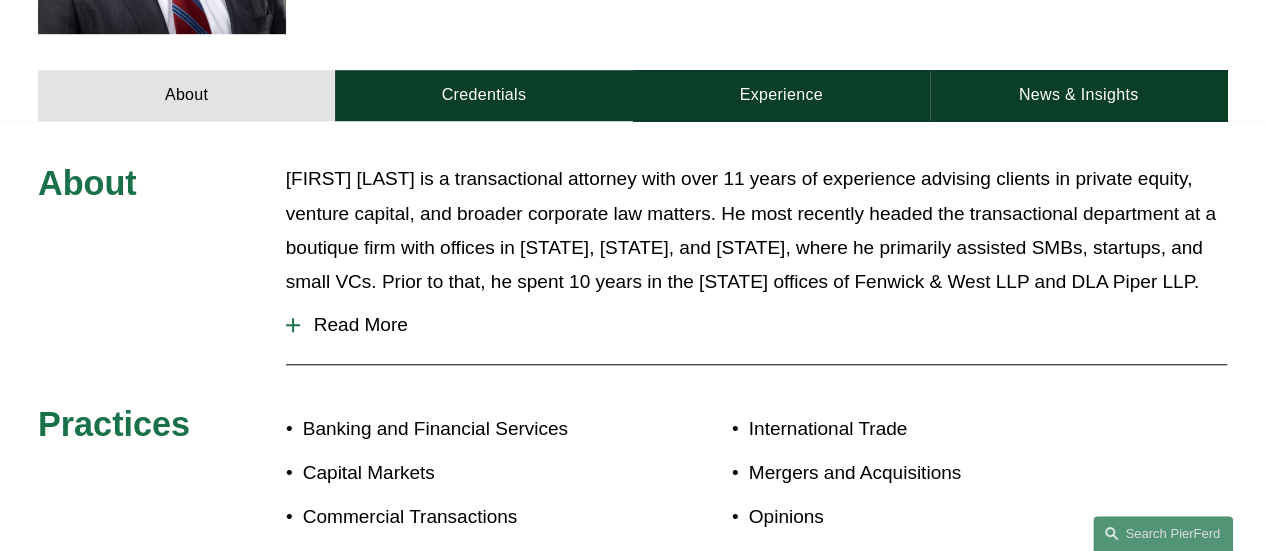 click on "Read More" at bounding box center [763, 325] 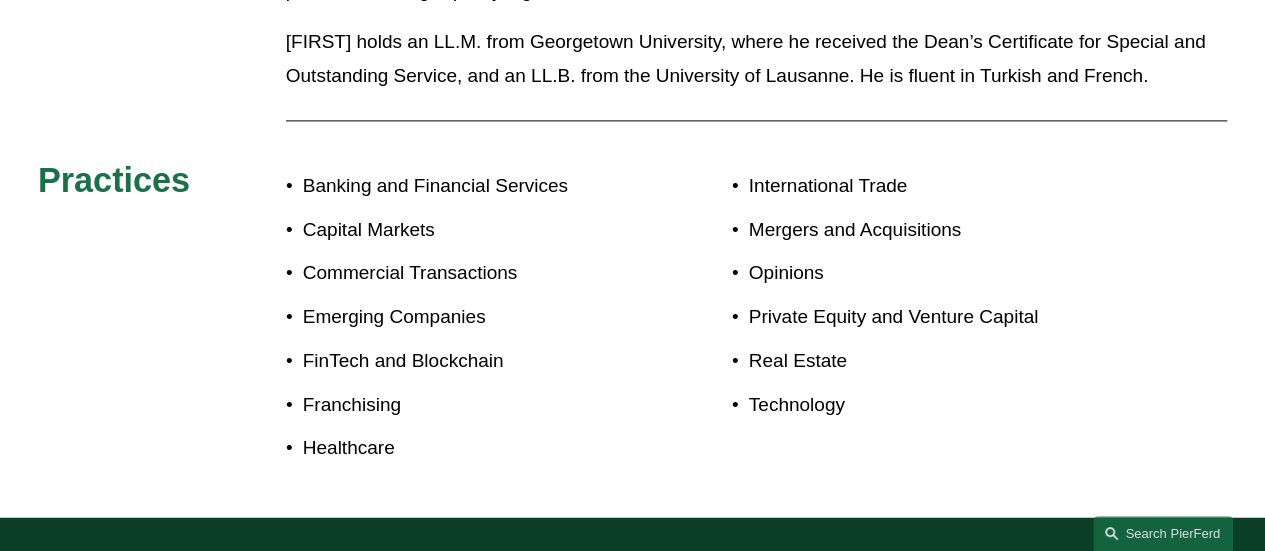 scroll, scrollTop: 1357, scrollLeft: 0, axis: vertical 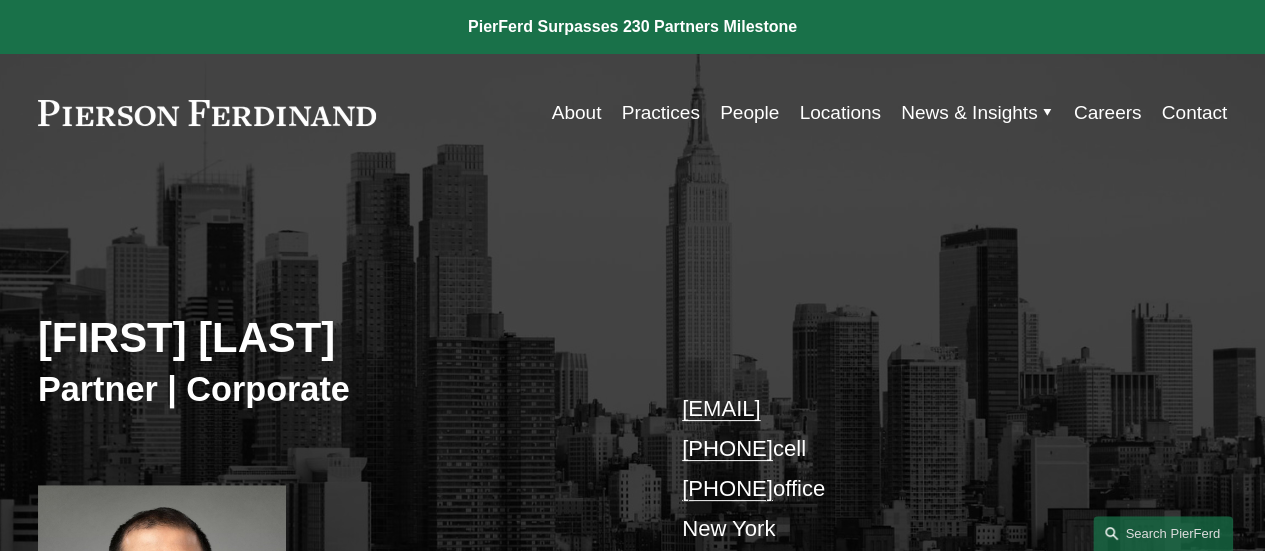 click on "People" at bounding box center [749, 113] 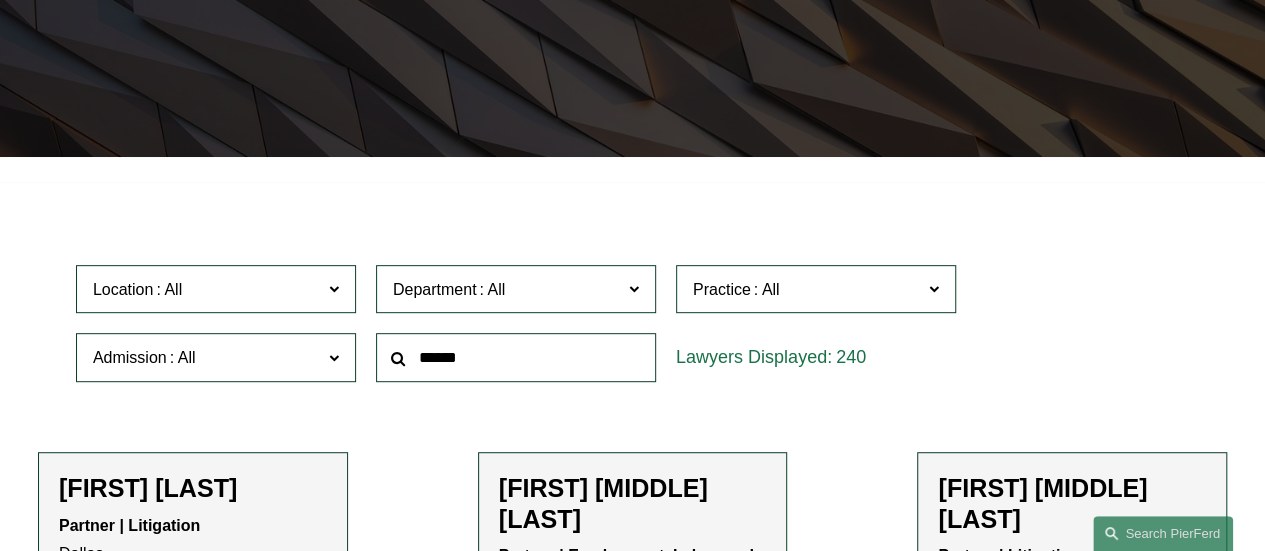 scroll, scrollTop: 356, scrollLeft: 0, axis: vertical 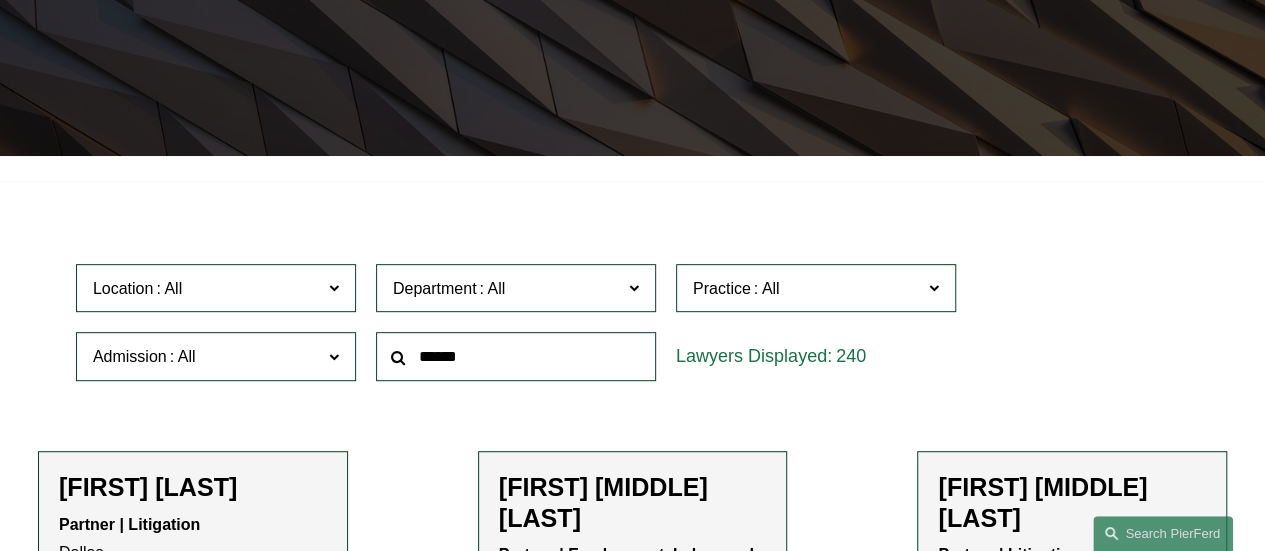 click 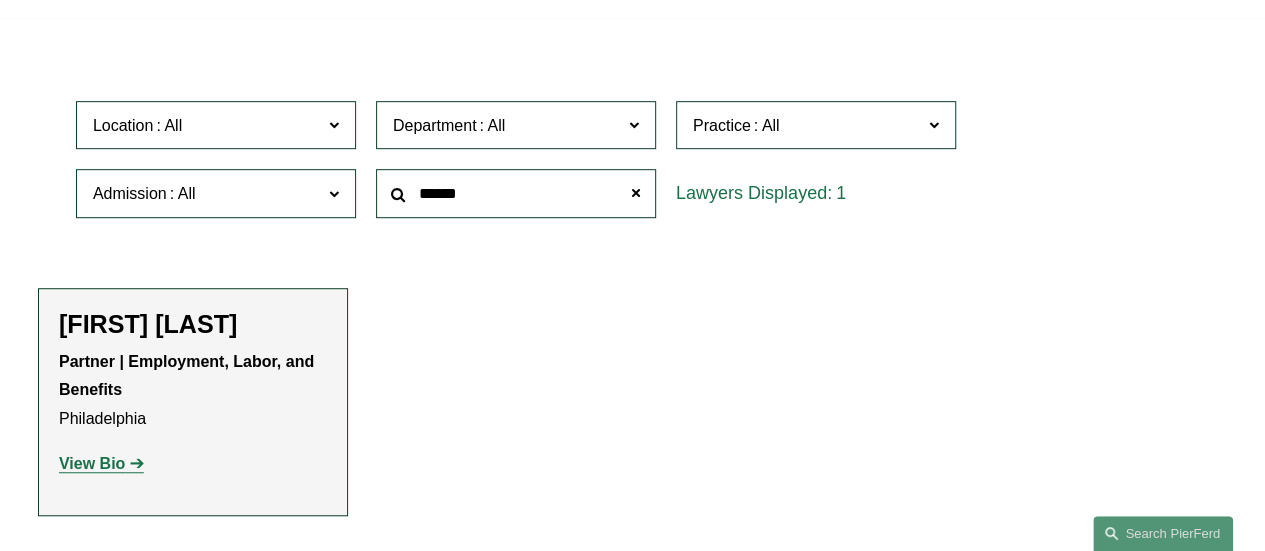 scroll, scrollTop: 520, scrollLeft: 0, axis: vertical 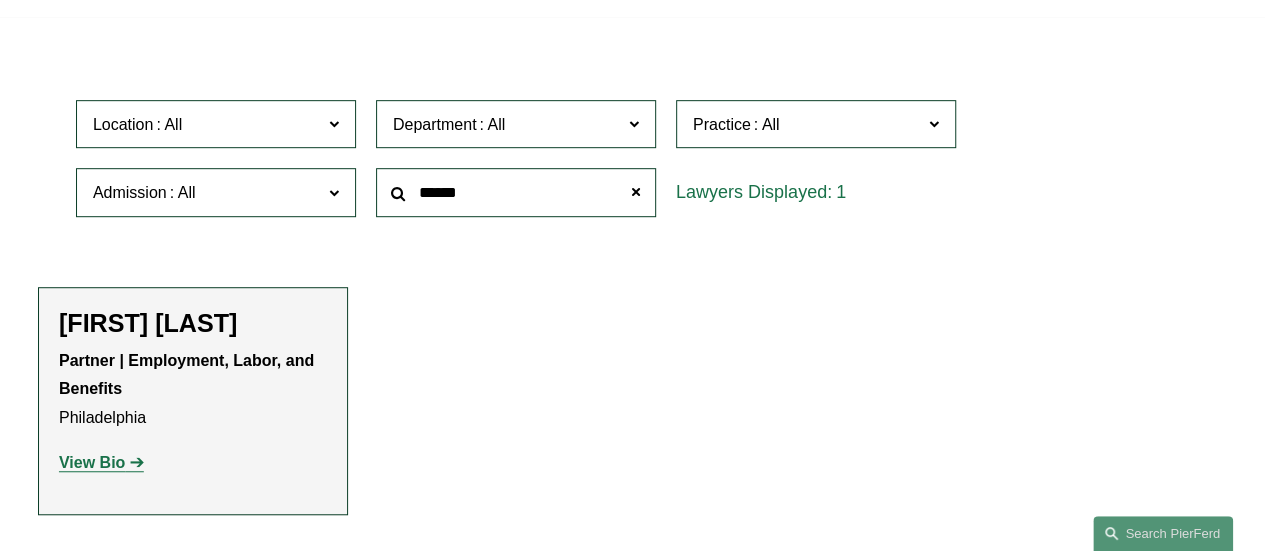 type on "******" 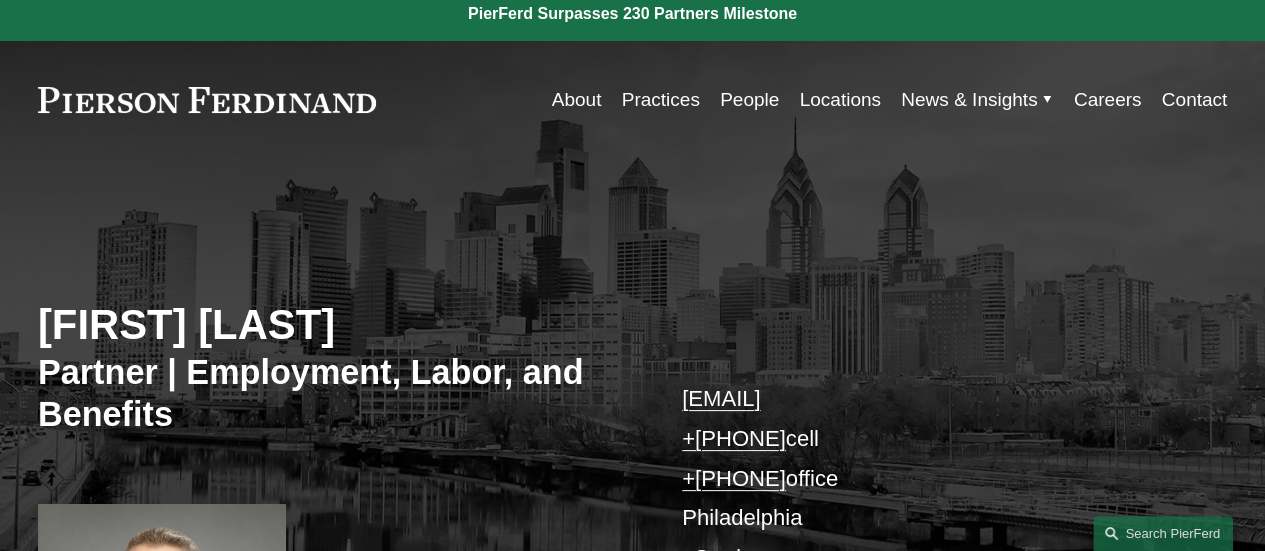 scroll, scrollTop: 0, scrollLeft: 0, axis: both 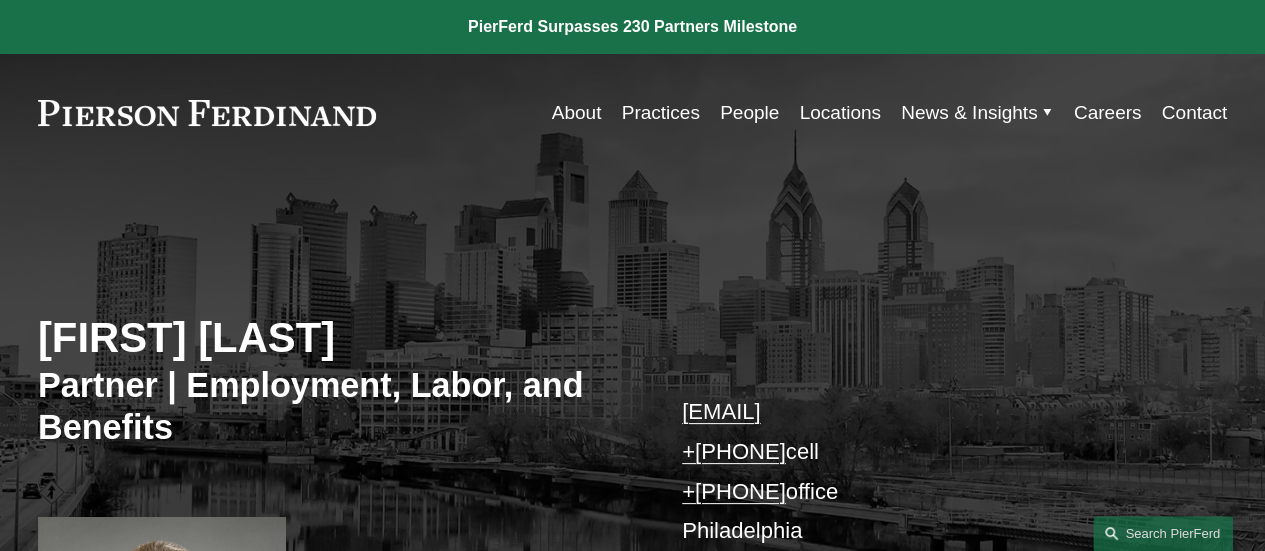 click on "People" at bounding box center (749, 113) 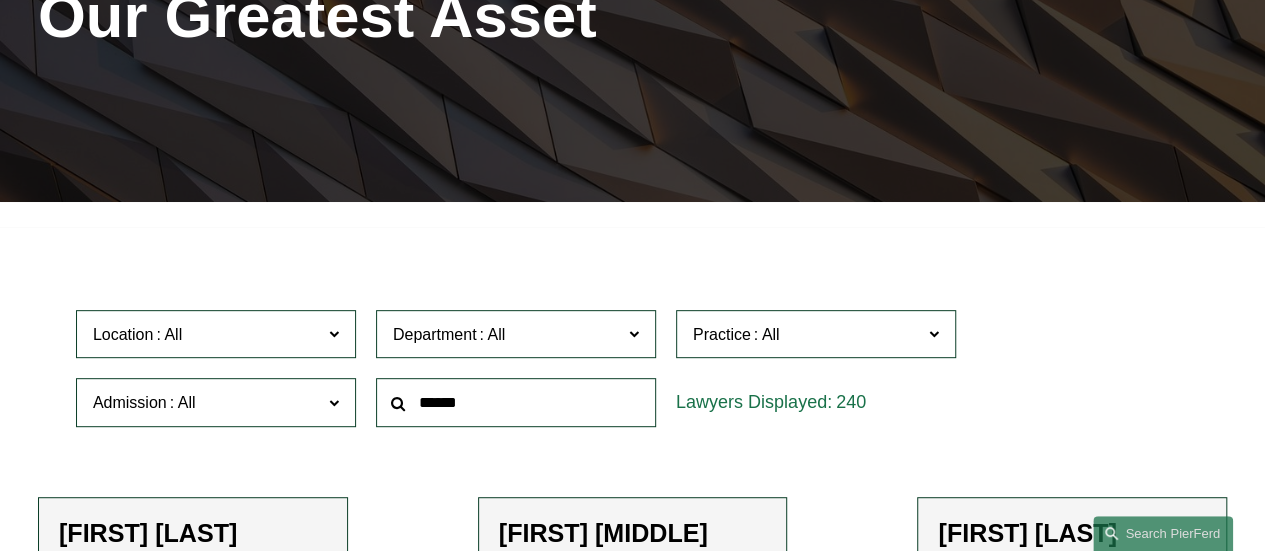 scroll, scrollTop: 424, scrollLeft: 0, axis: vertical 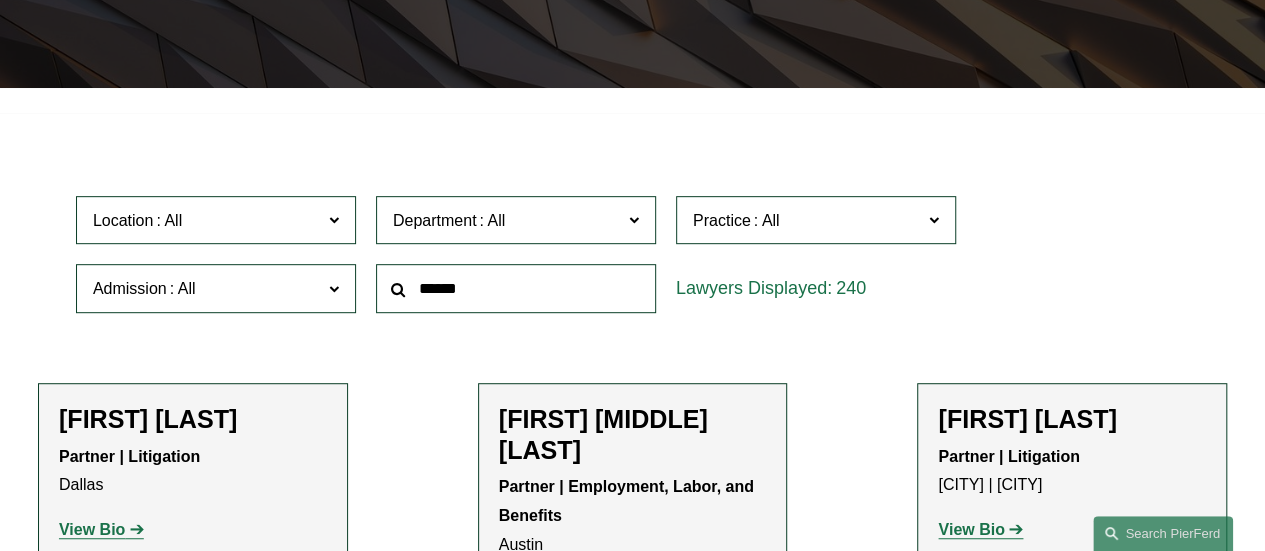 click 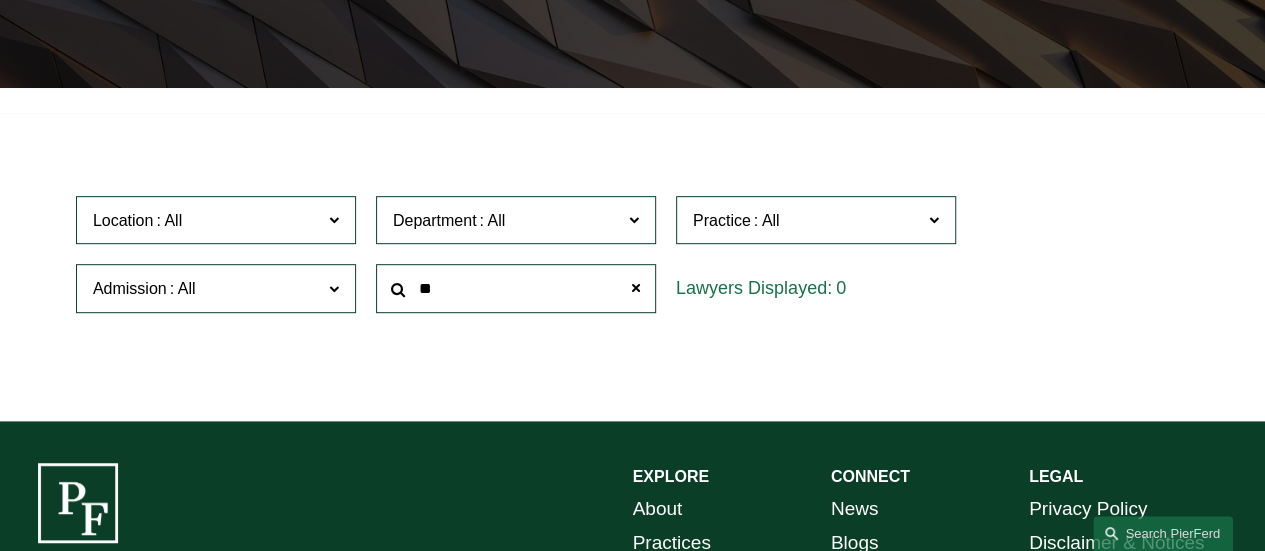 type on "*" 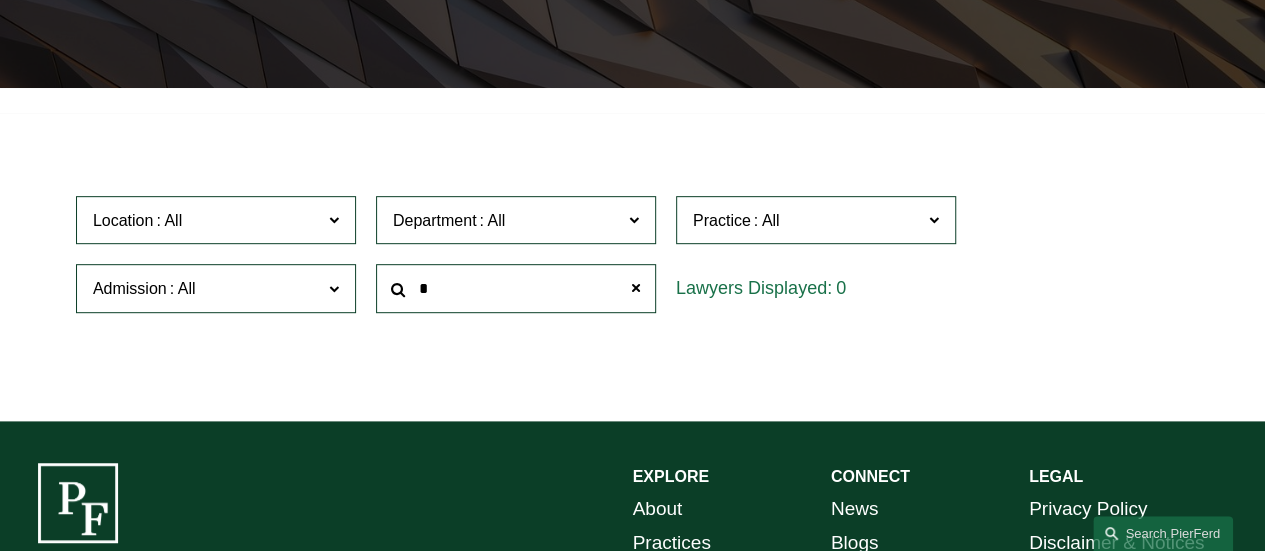 type 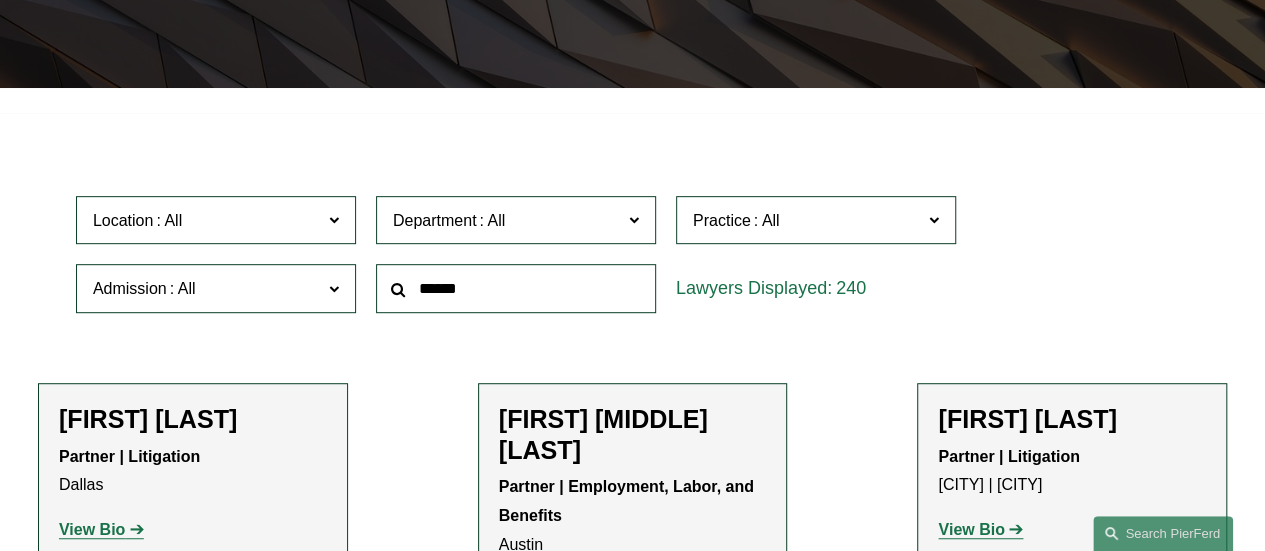 click on "Admission" 